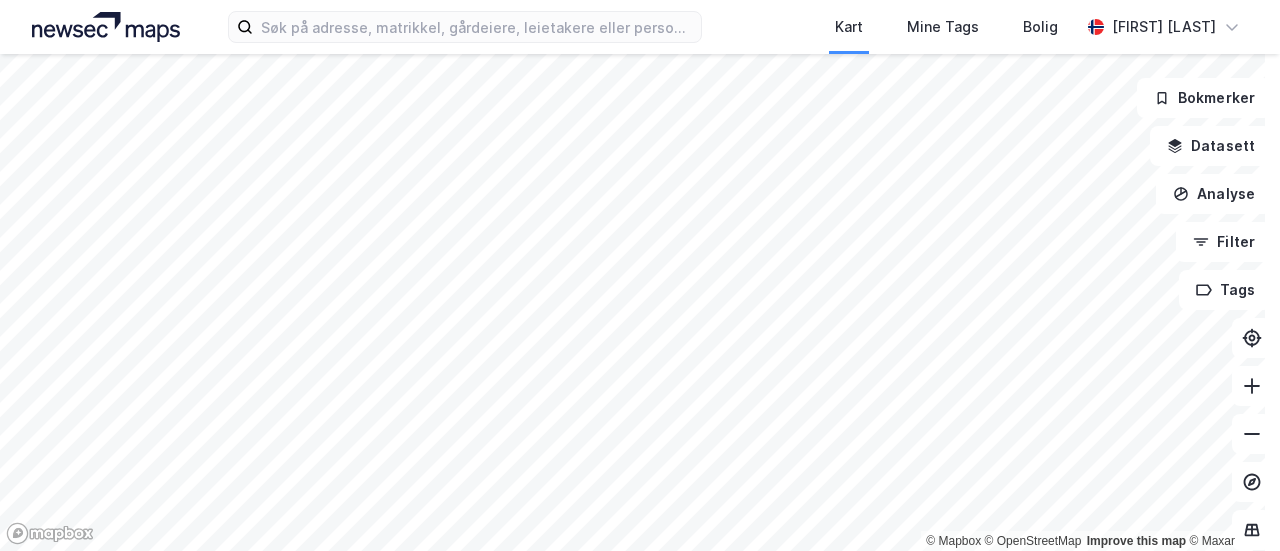 scroll, scrollTop: 0, scrollLeft: 0, axis: both 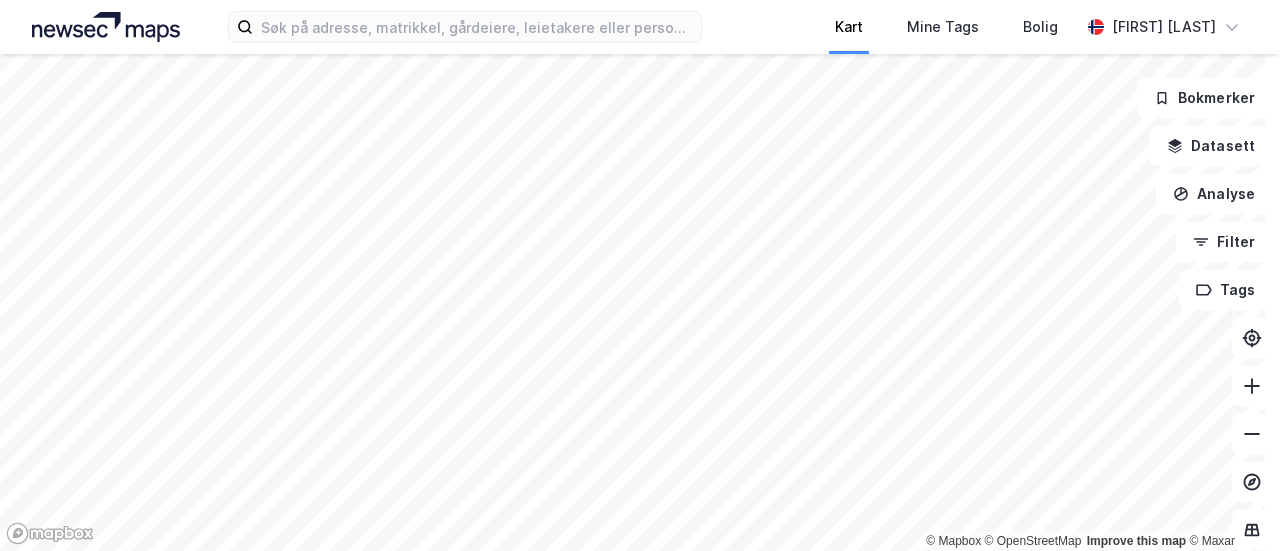 click on "Kart Mine Tags Bolig [FIRST] [LAST] © Mapbox   © OpenStreetMap   Improve this map   © Maxar Bokmerker Datasett Analyse Filter Tags" at bounding box center (640, 275) 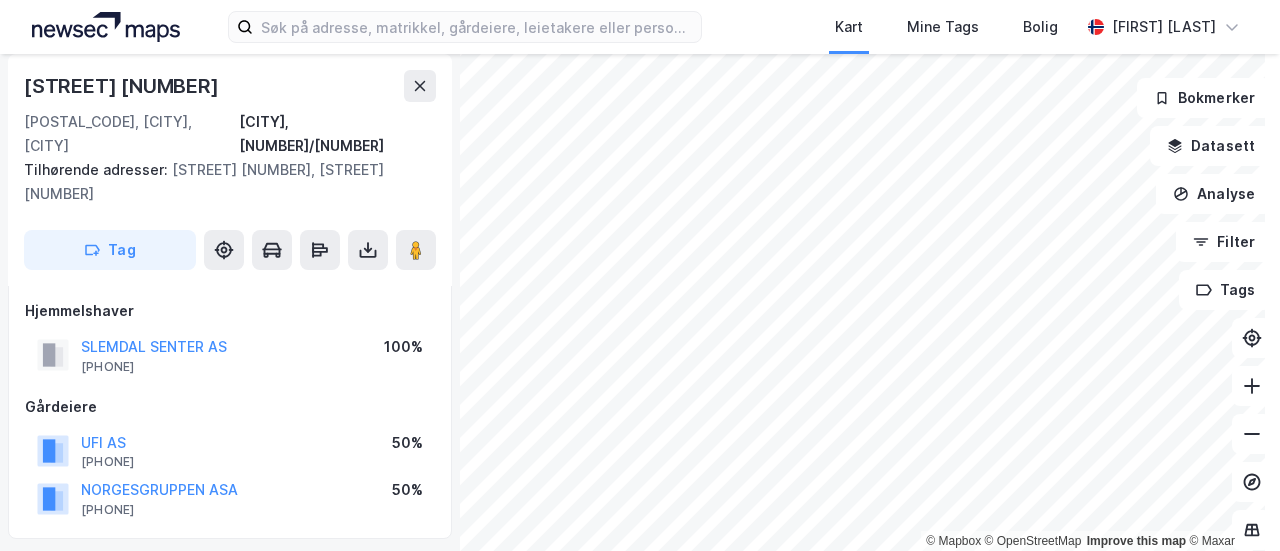 scroll, scrollTop: 0, scrollLeft: 0, axis: both 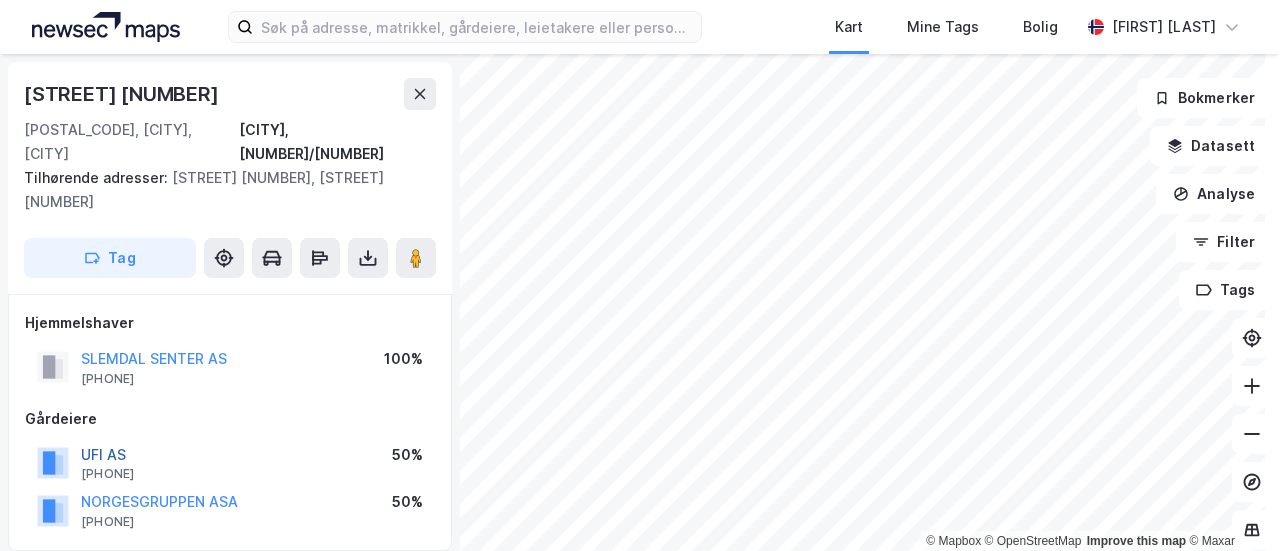 click on "[COMPANY] AS" at bounding box center [0, 0] 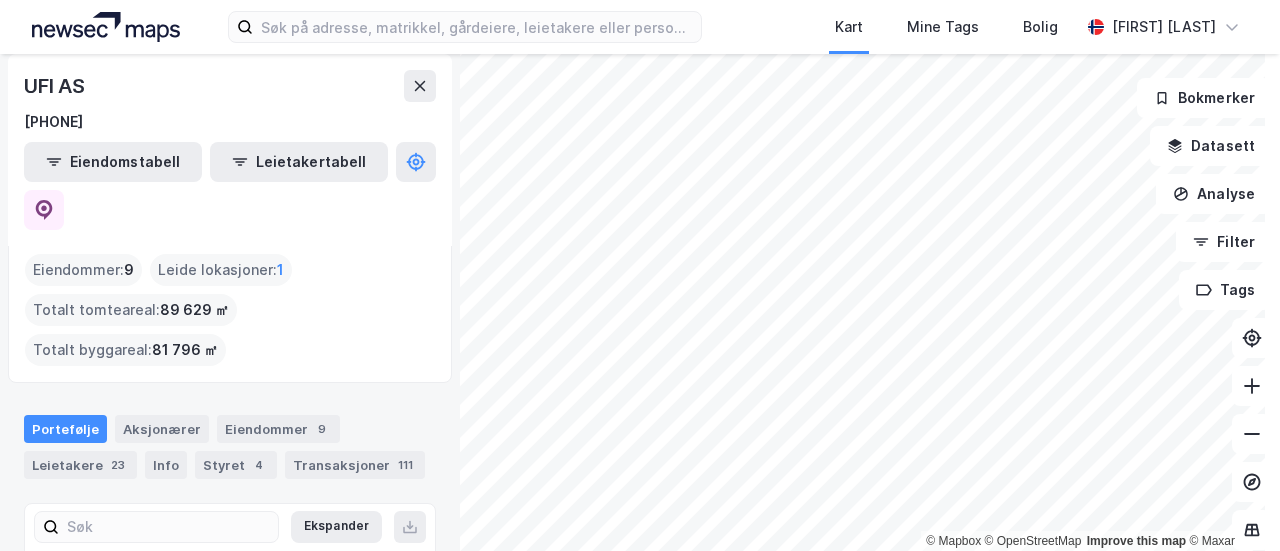 scroll, scrollTop: 119, scrollLeft: 0, axis: vertical 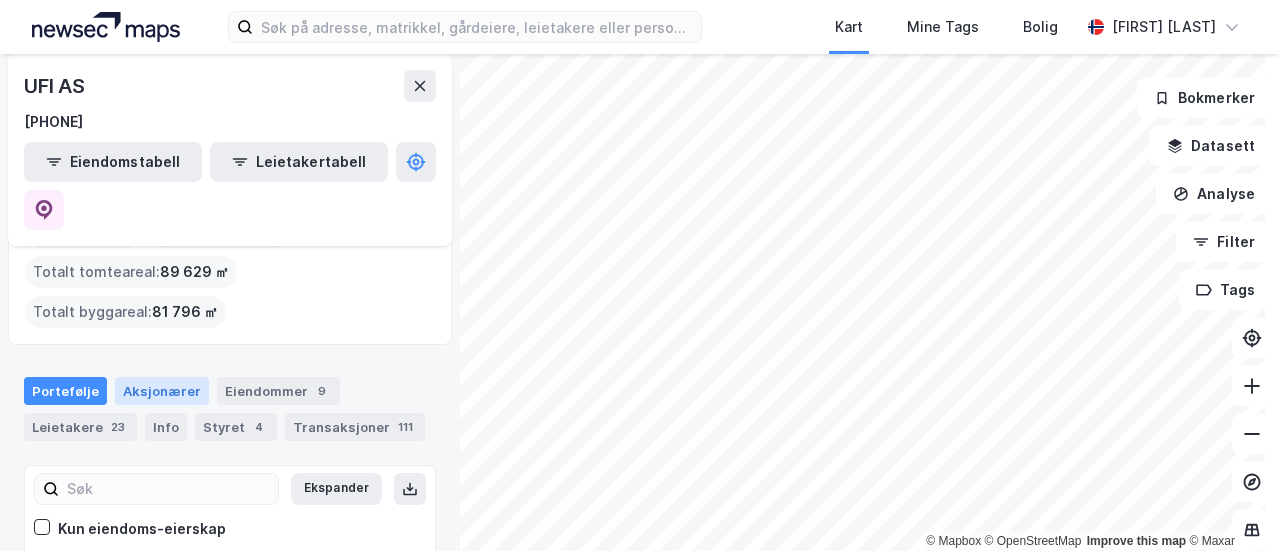 click on "Aksjonærer" at bounding box center (162, 391) 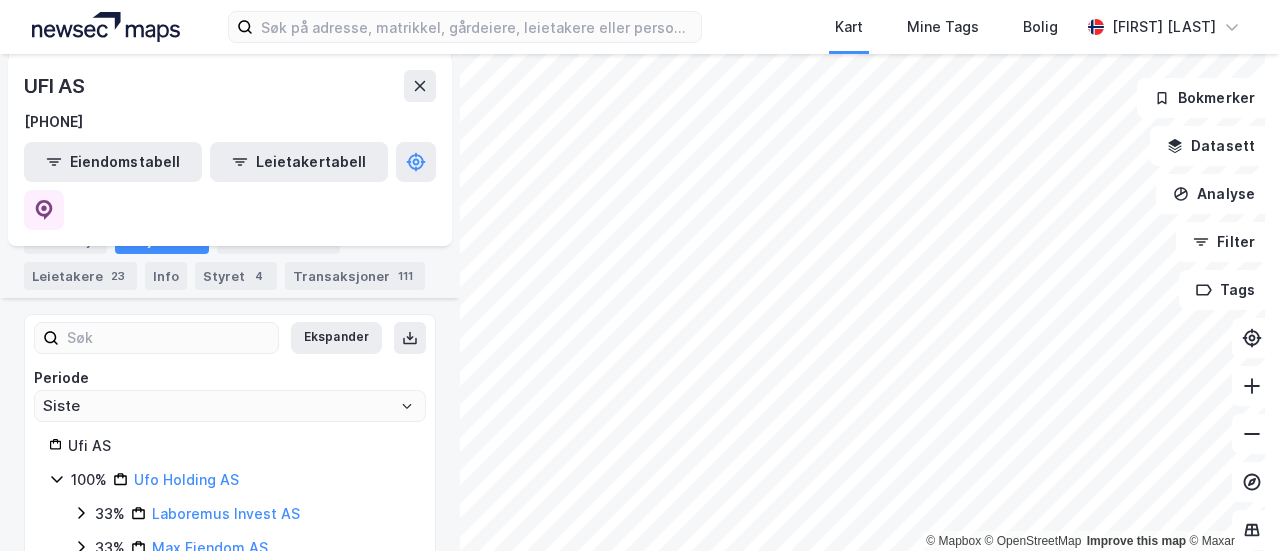 scroll, scrollTop: 272, scrollLeft: 0, axis: vertical 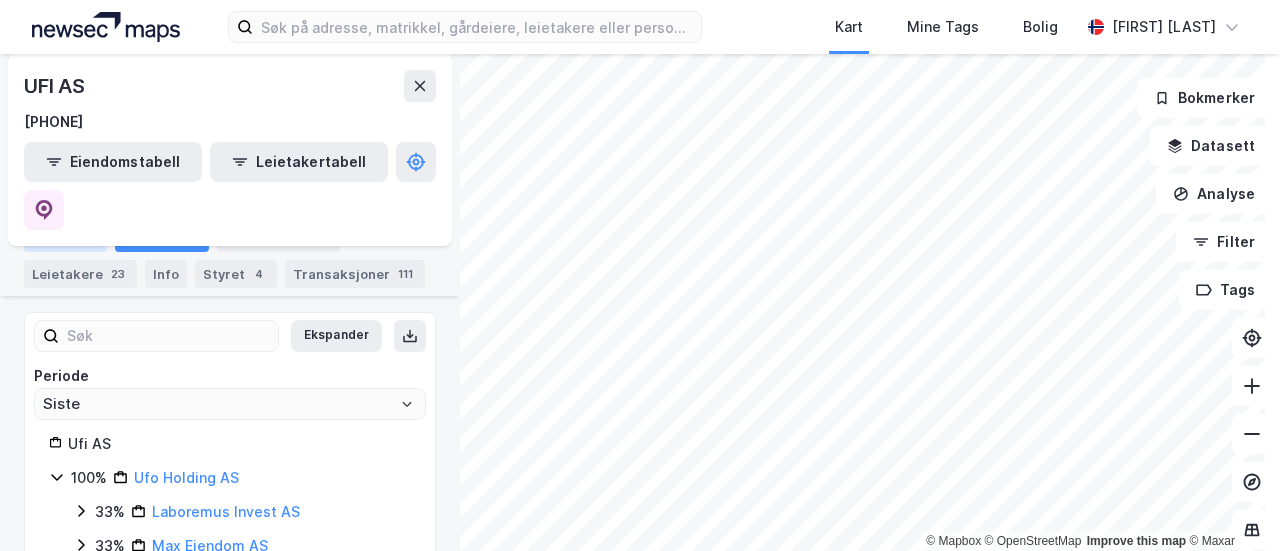 click on "Portefølje" at bounding box center [65, 238] 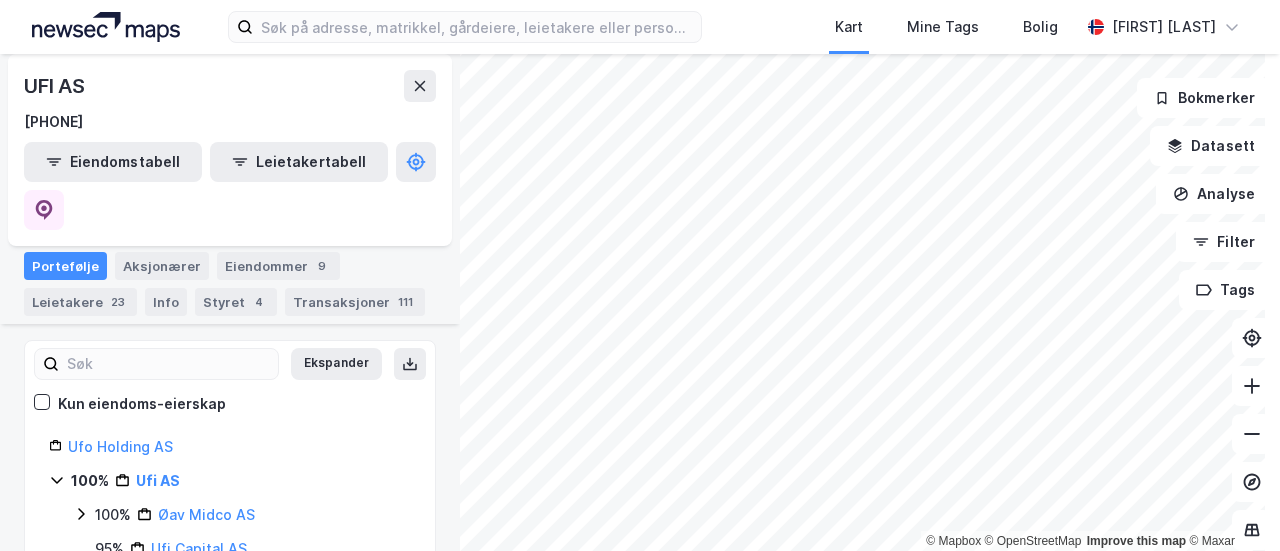 scroll, scrollTop: 200, scrollLeft: 0, axis: vertical 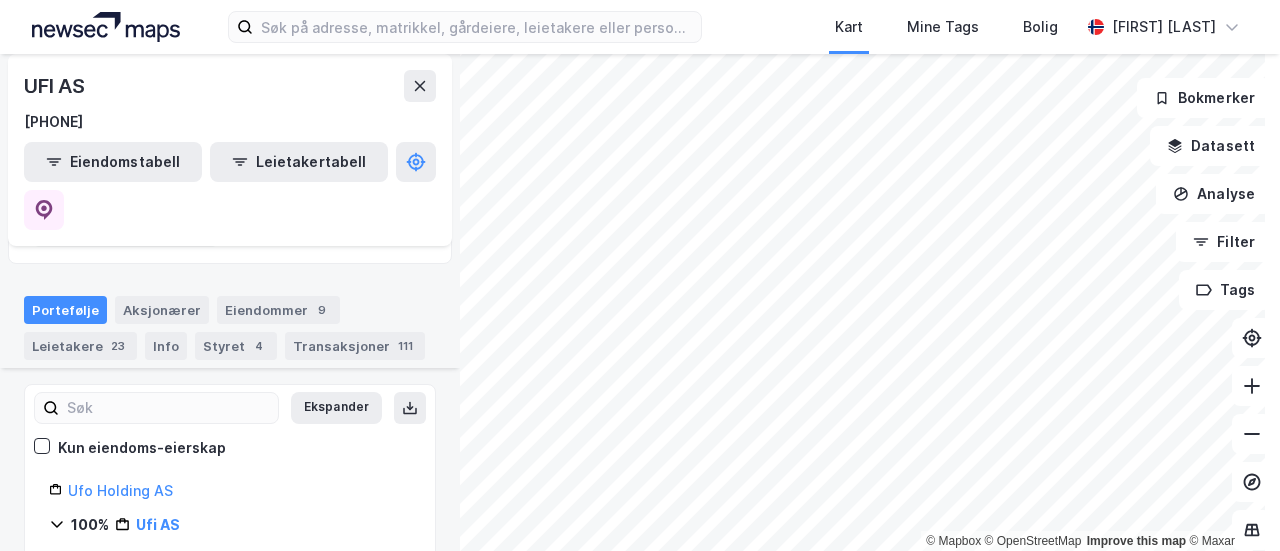 click on "Ufo Holding AS" at bounding box center (239, 491) 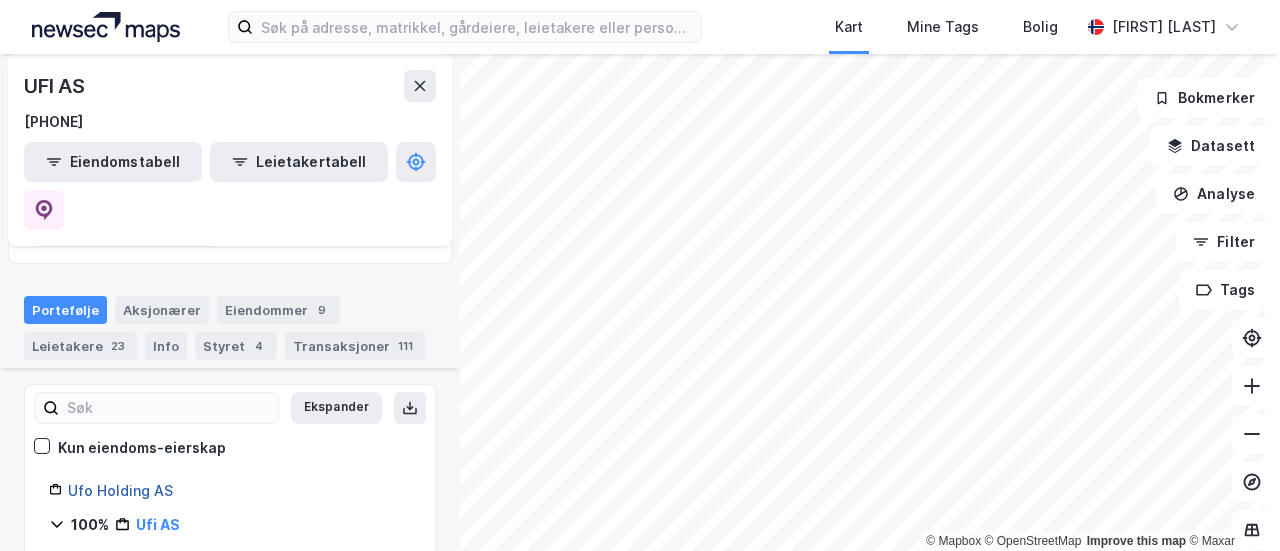 click on "Ufo Holding AS" at bounding box center [120, 490] 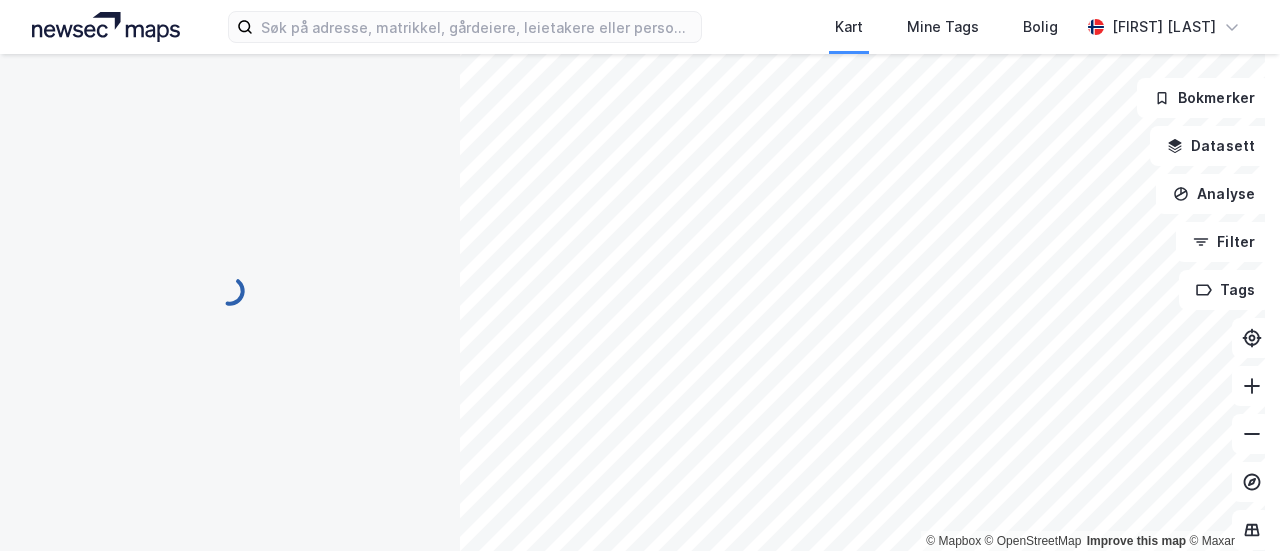 scroll, scrollTop: 0, scrollLeft: 0, axis: both 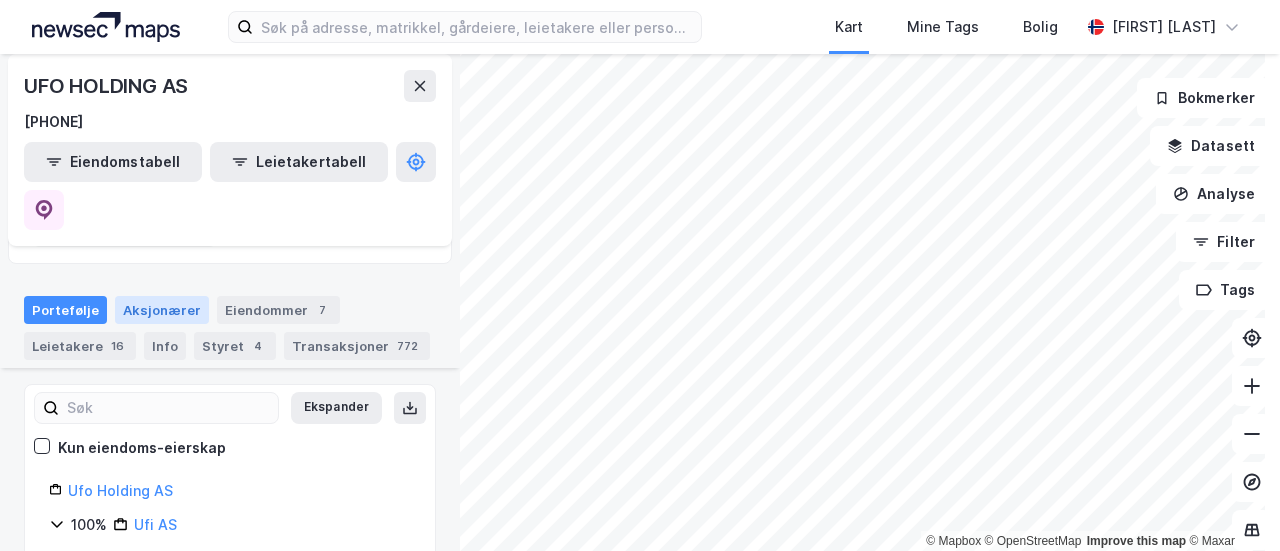 click on "Aksjonærer" at bounding box center (162, 310) 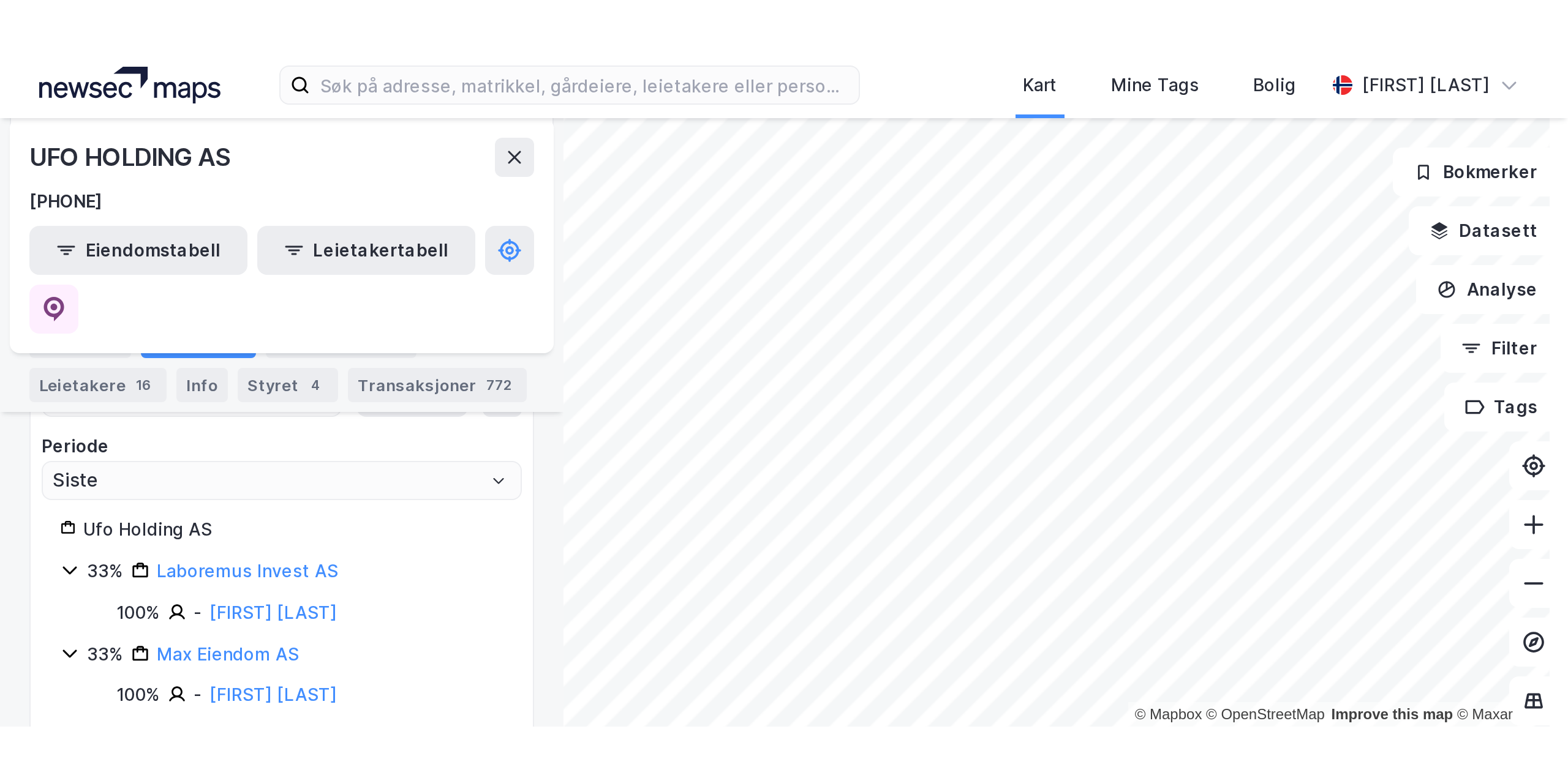 scroll, scrollTop: 208, scrollLeft: 0, axis: vertical 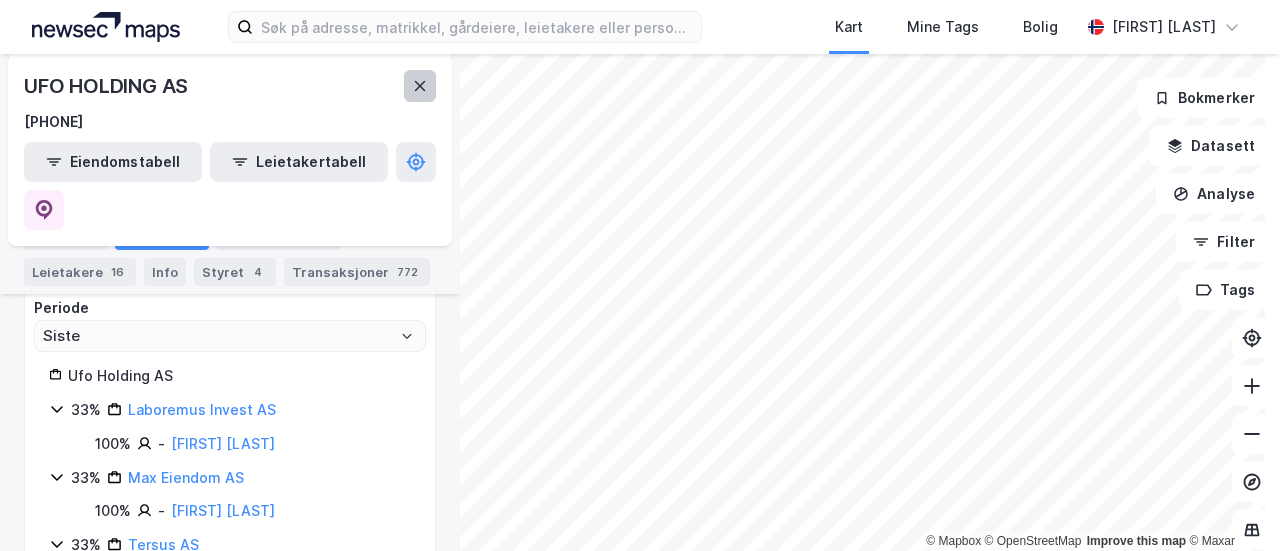 click 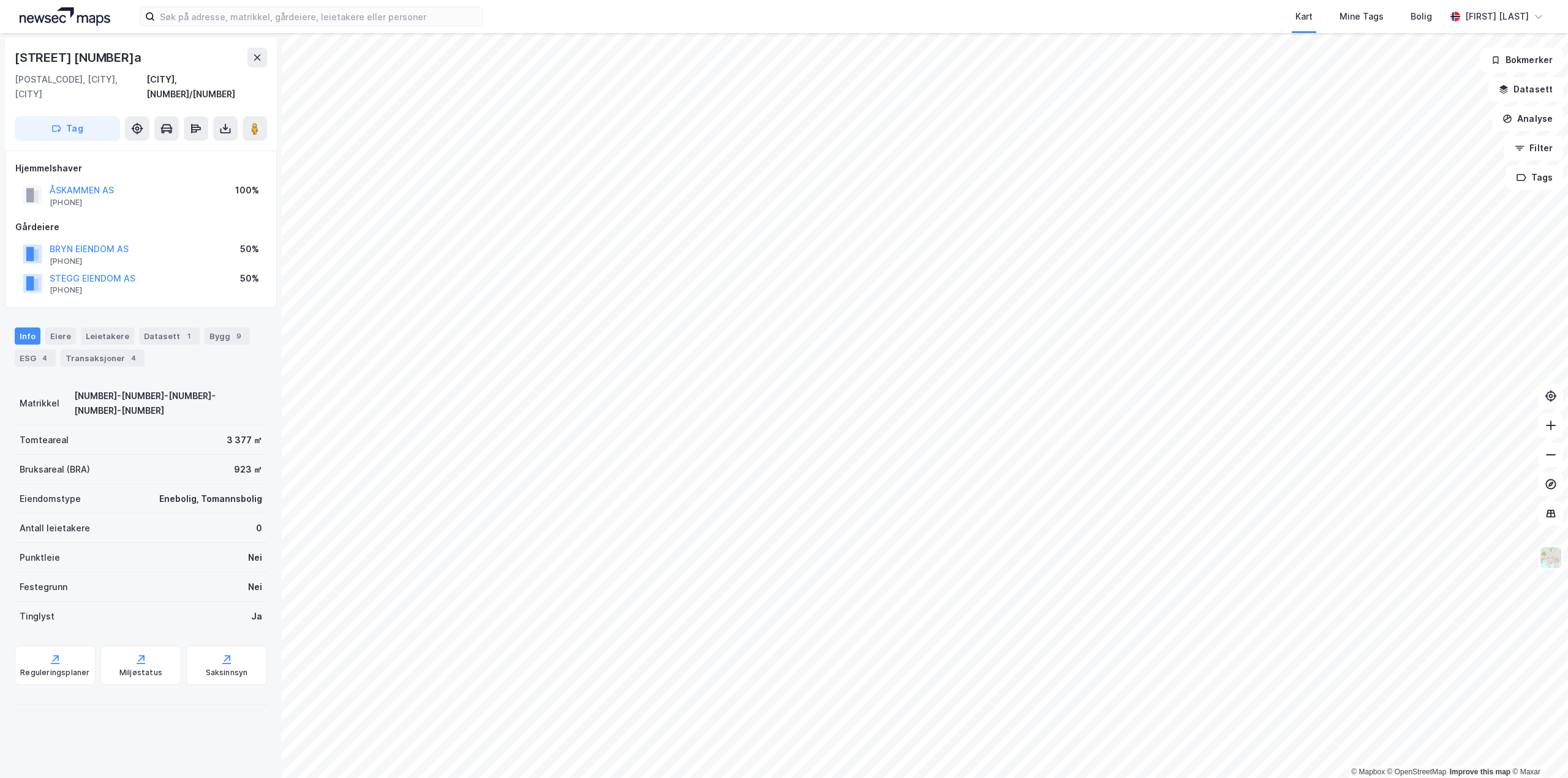 click on "Gregers Grams Vei 2a 0382, Oslo, Oslo Oslo, 28/320" at bounding box center (141, 75) 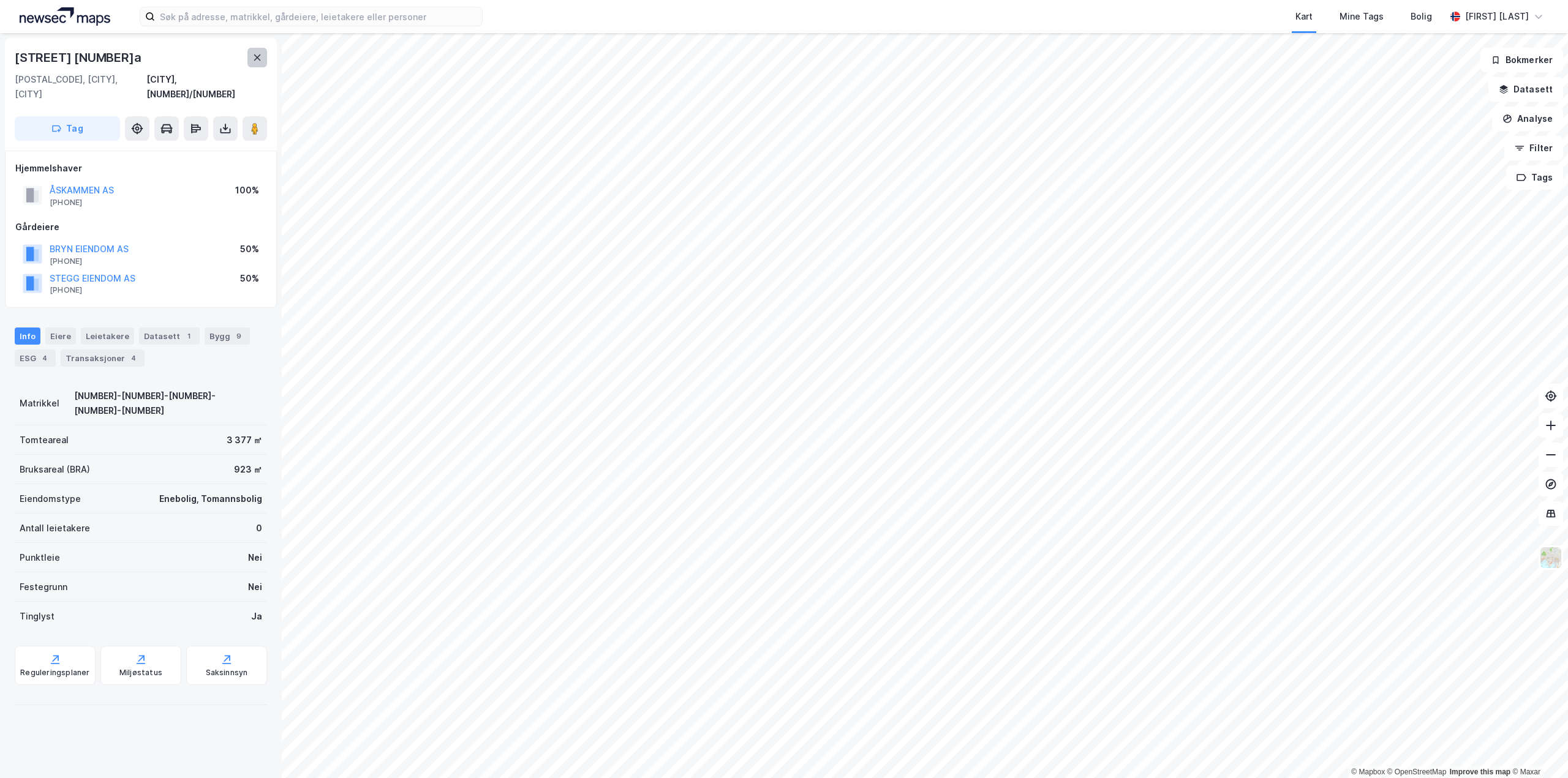 click at bounding box center [257, 58] 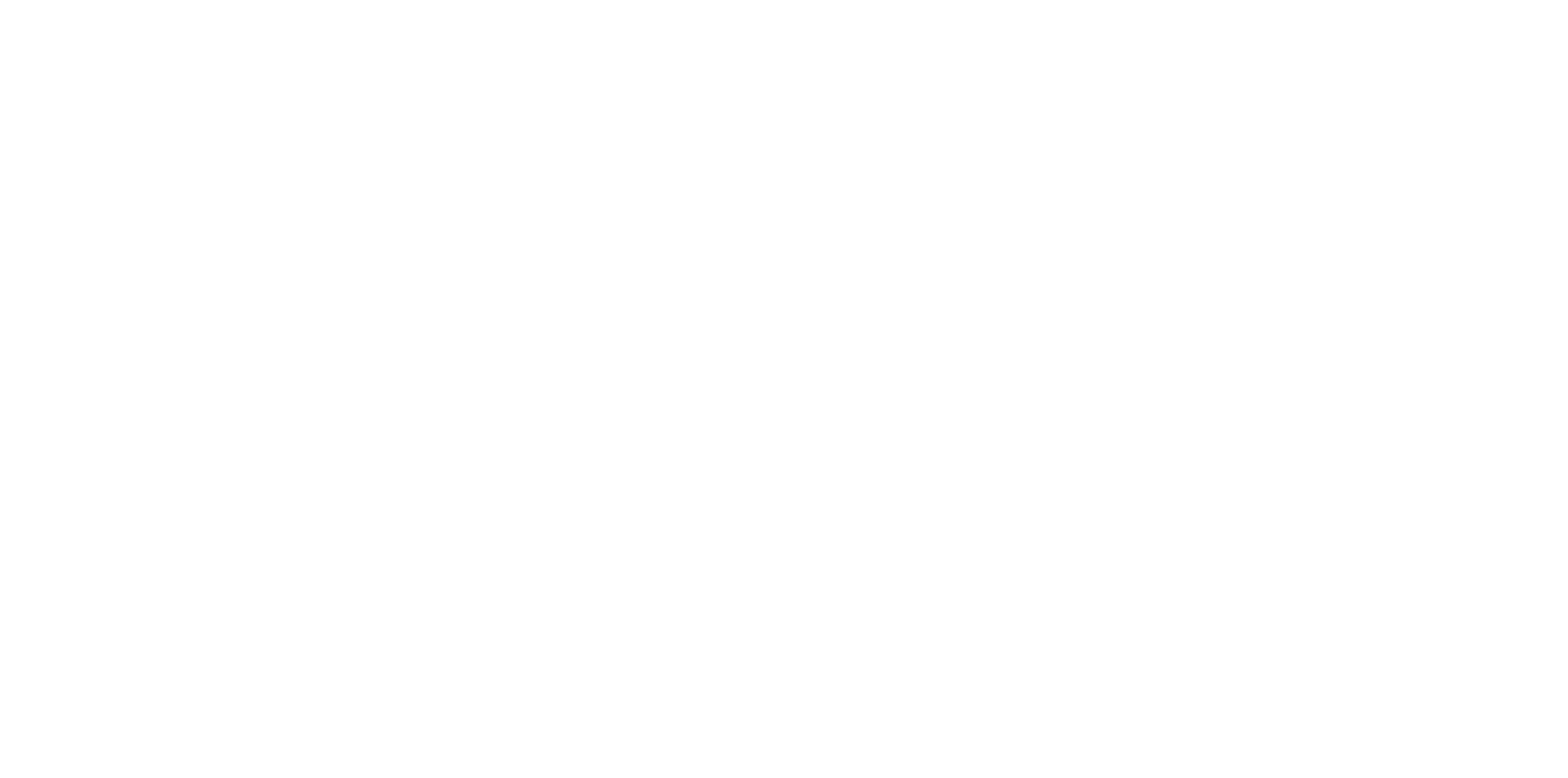 scroll, scrollTop: 0, scrollLeft: 0, axis: both 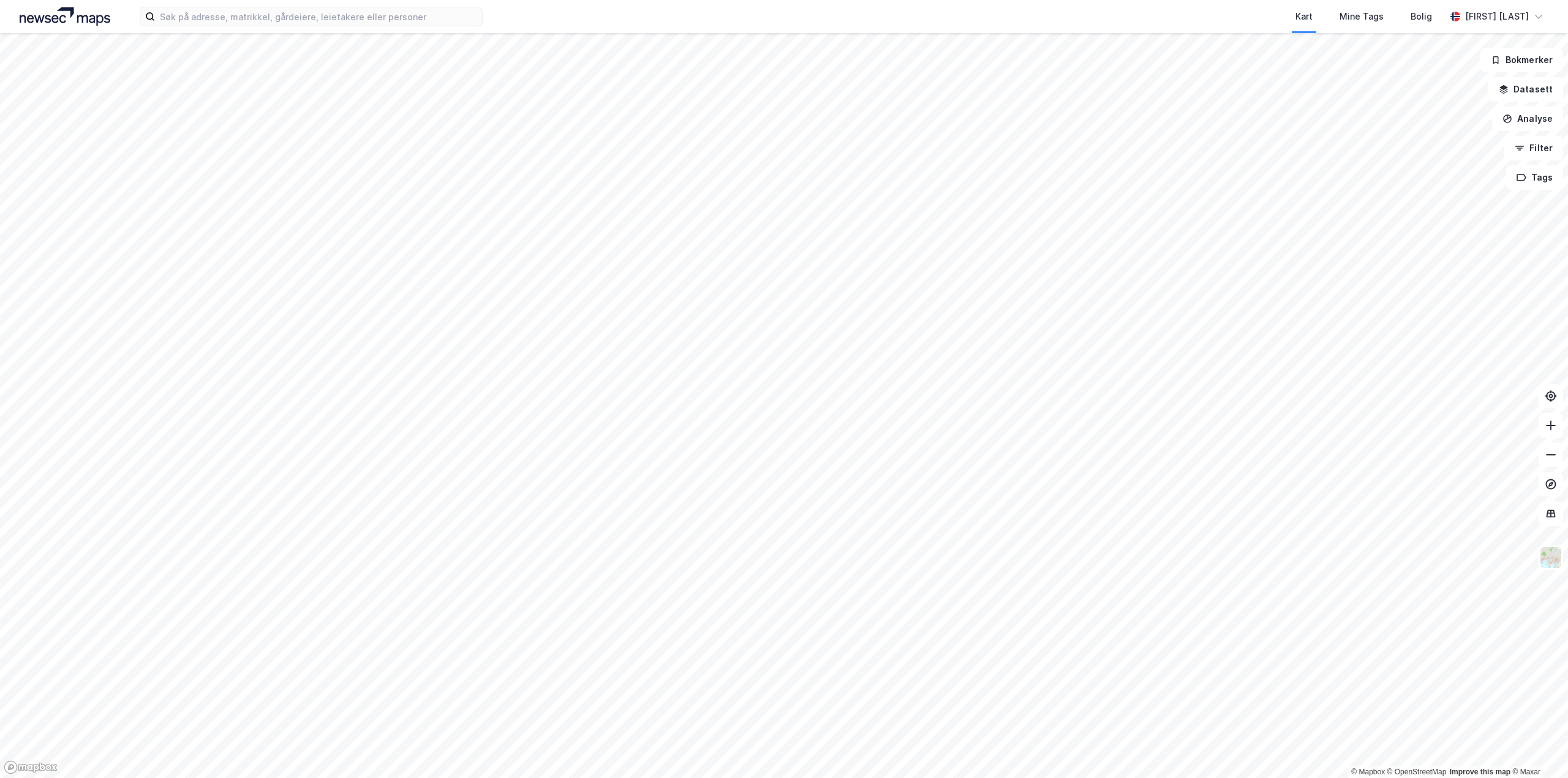 click on "Kart Mine Tags Bolig [FIRST] [LAST] © Mapbox   © OpenStreetMap   Improve this map   © Maxar Bokmerker Datasett Analyse Filter Tags" at bounding box center [784, 389] 